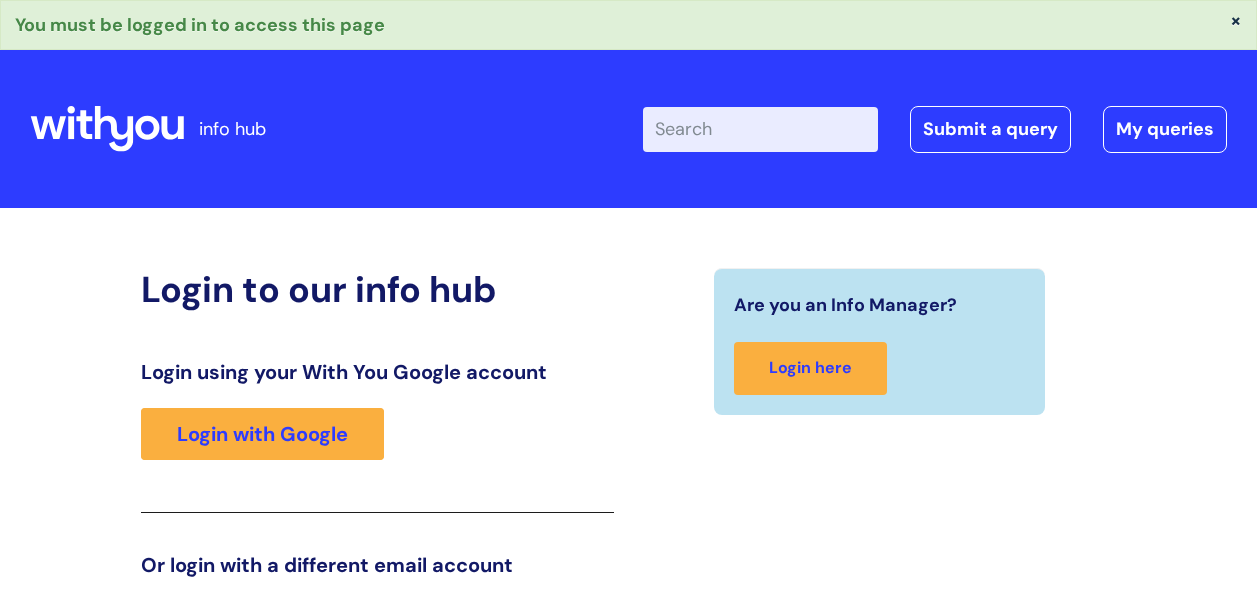 scroll, scrollTop: 329, scrollLeft: 0, axis: vertical 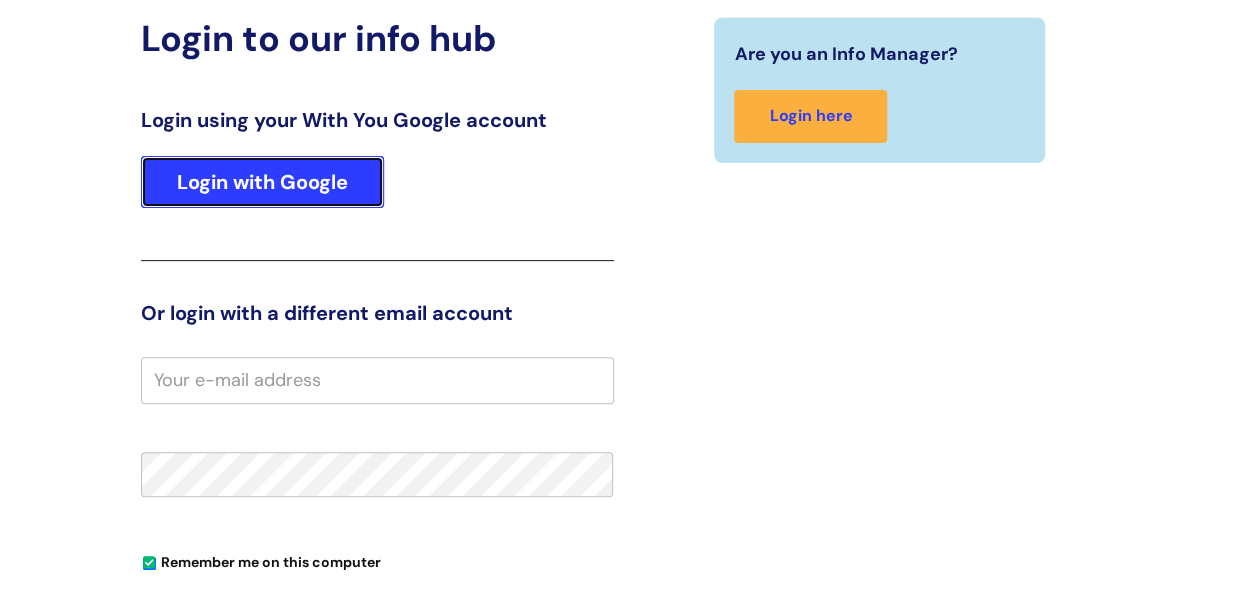 click on "Login with Google" at bounding box center [262, 182] 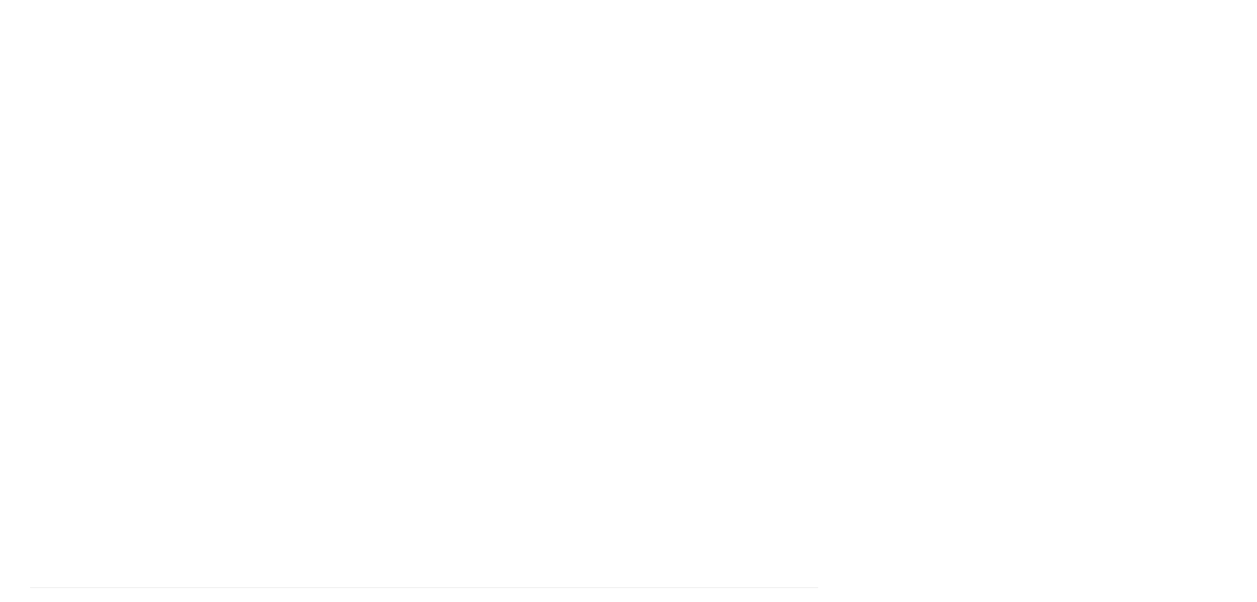 scroll, scrollTop: 3900, scrollLeft: 0, axis: vertical 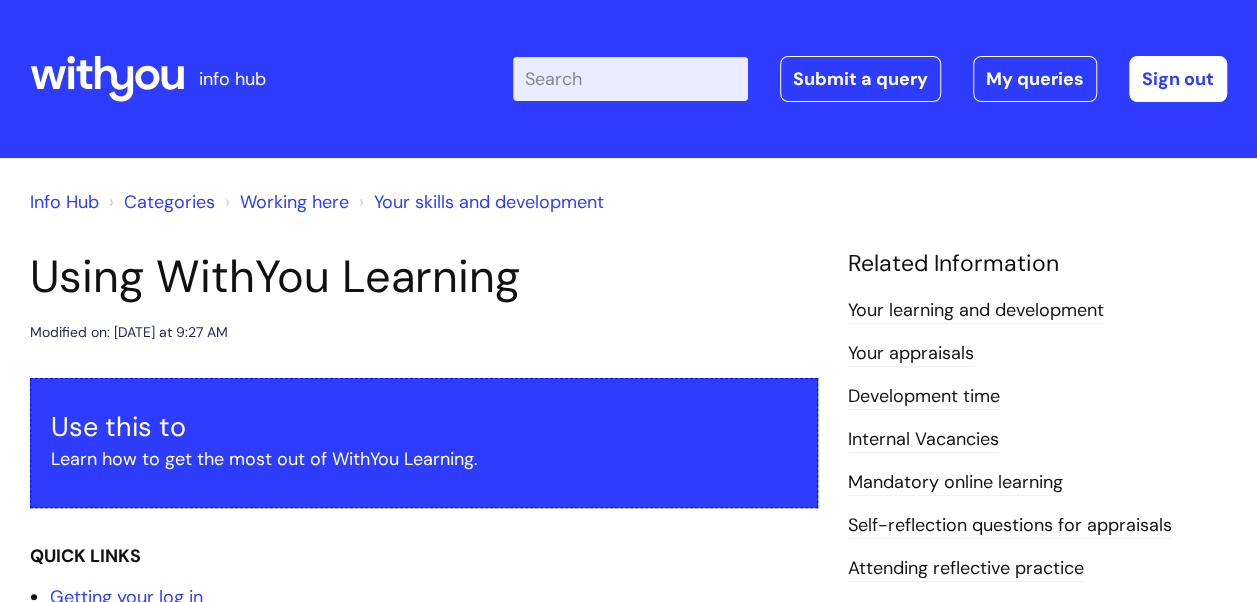 click on "Enter your search term here..." at bounding box center [630, 79] 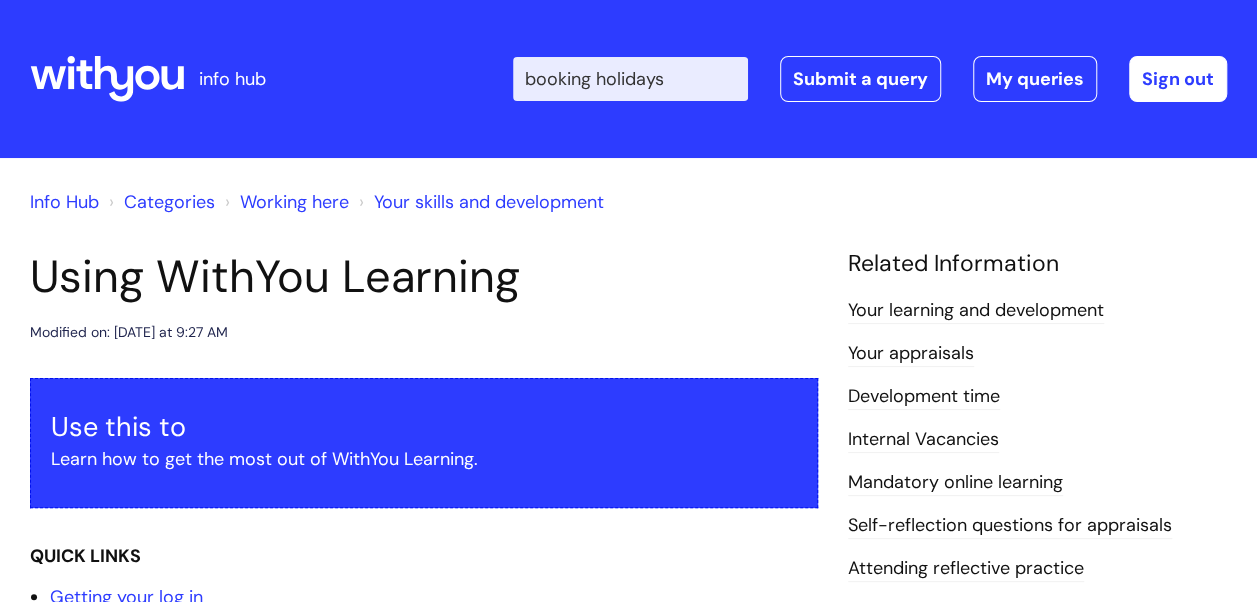 type on "booking holidays" 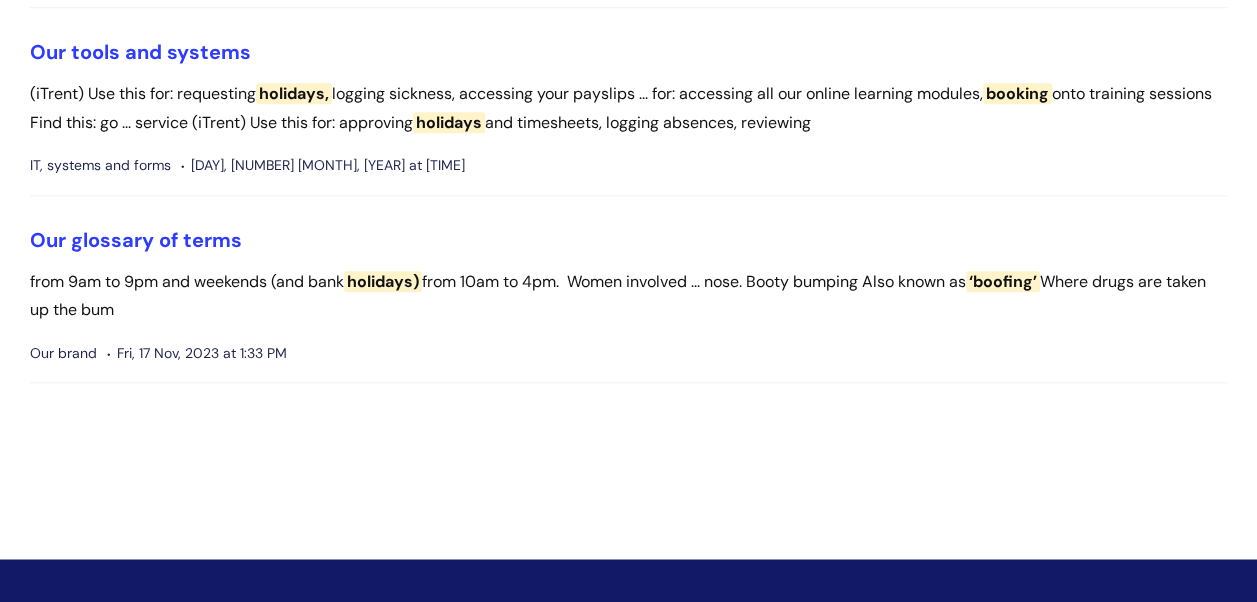 scroll, scrollTop: 800, scrollLeft: 0, axis: vertical 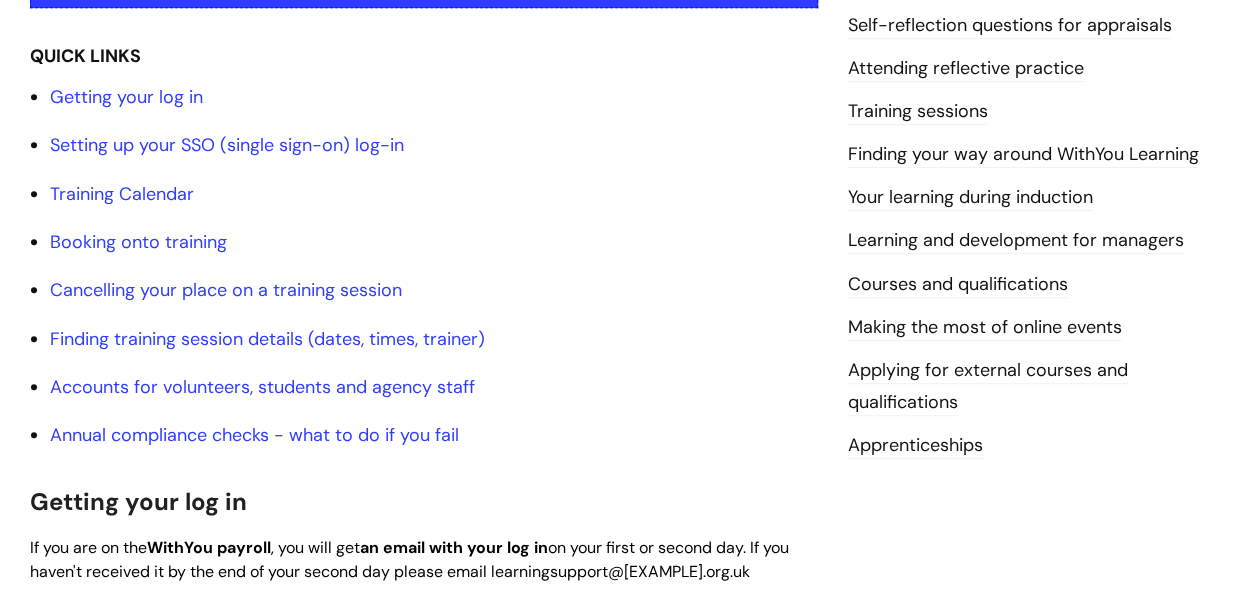 click on "Courses and qualifications" at bounding box center [958, 285] 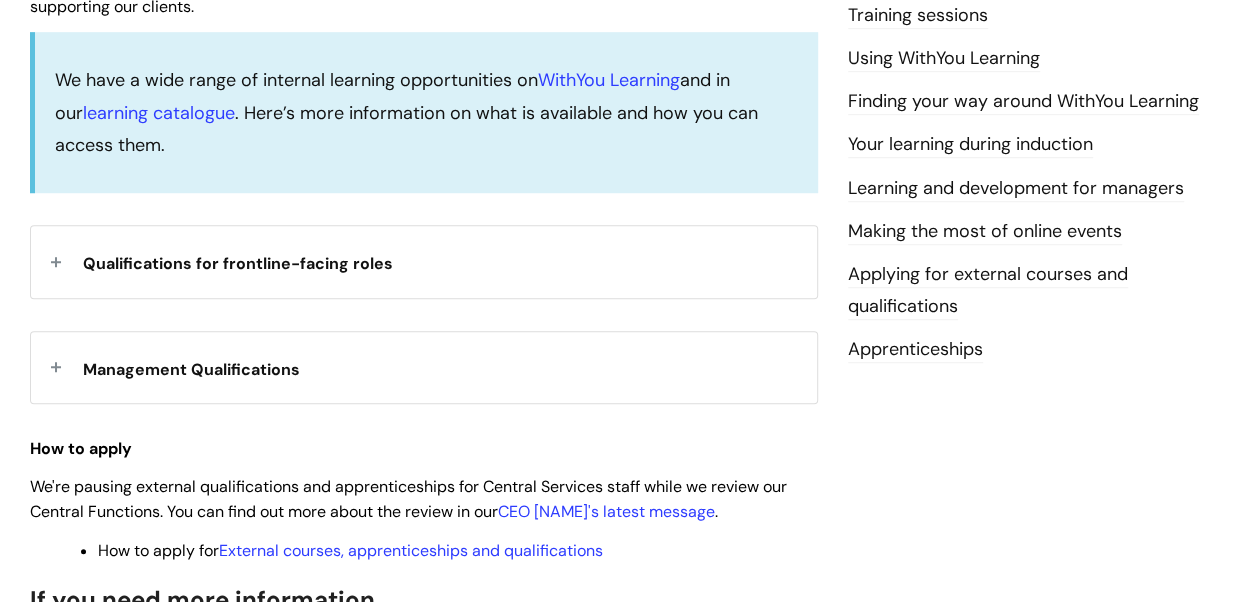 scroll, scrollTop: 600, scrollLeft: 0, axis: vertical 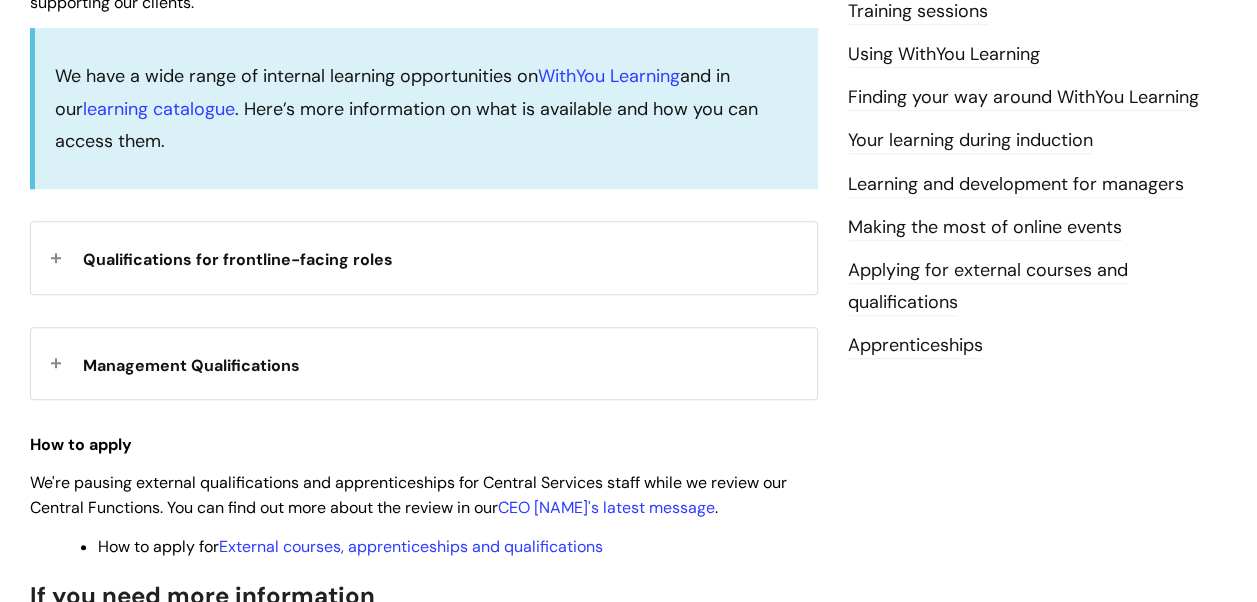 click on "Qualifications for frontline-facing roles" at bounding box center [238, 259] 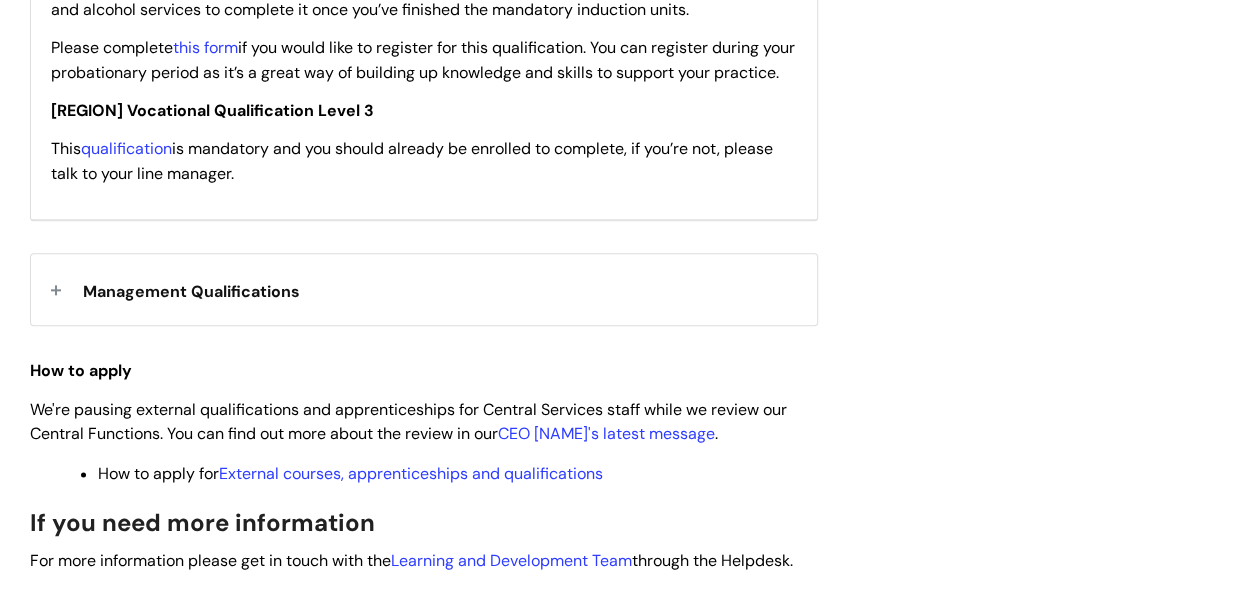 scroll, scrollTop: 1000, scrollLeft: 0, axis: vertical 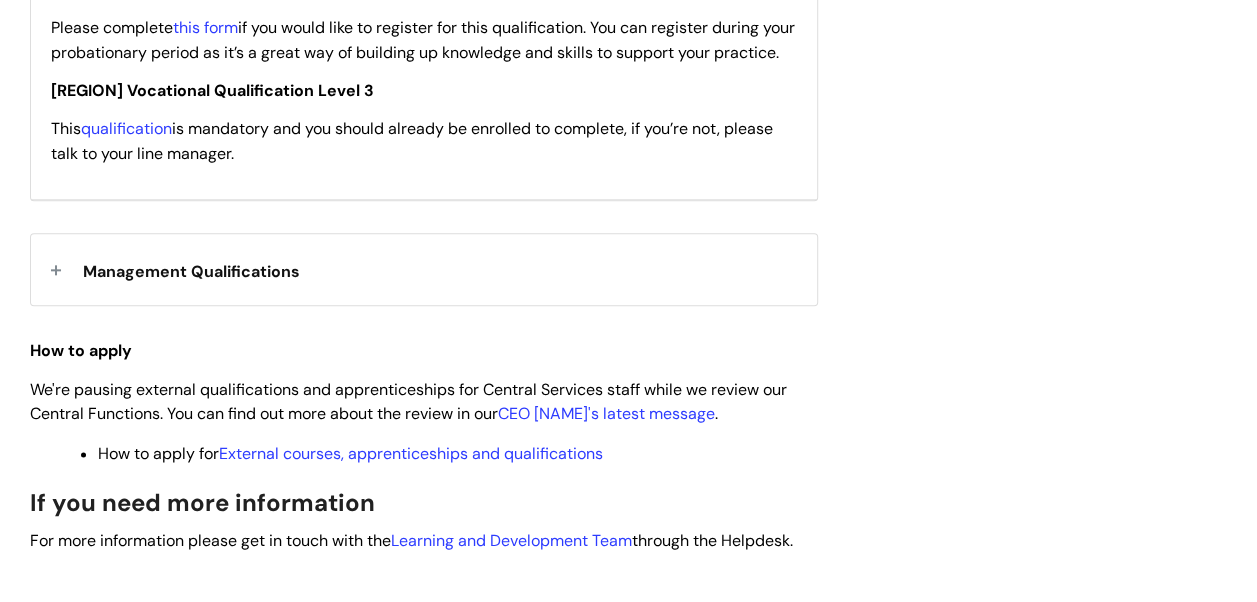 click on "Management Qualifications" at bounding box center (191, 269) 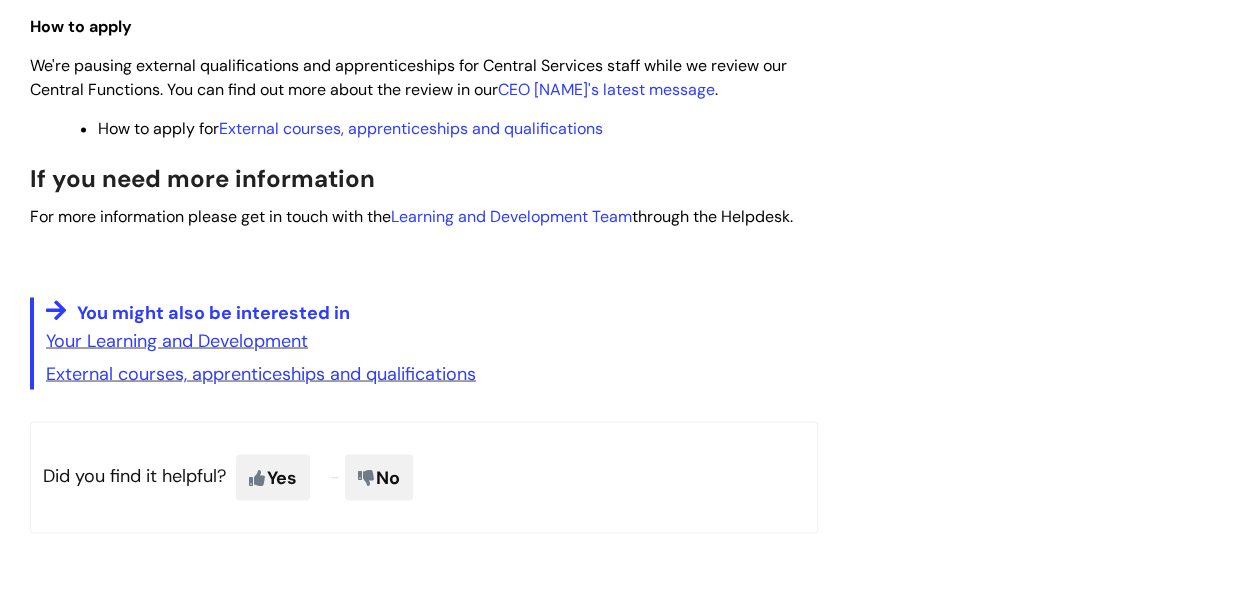 scroll, scrollTop: 1700, scrollLeft: 0, axis: vertical 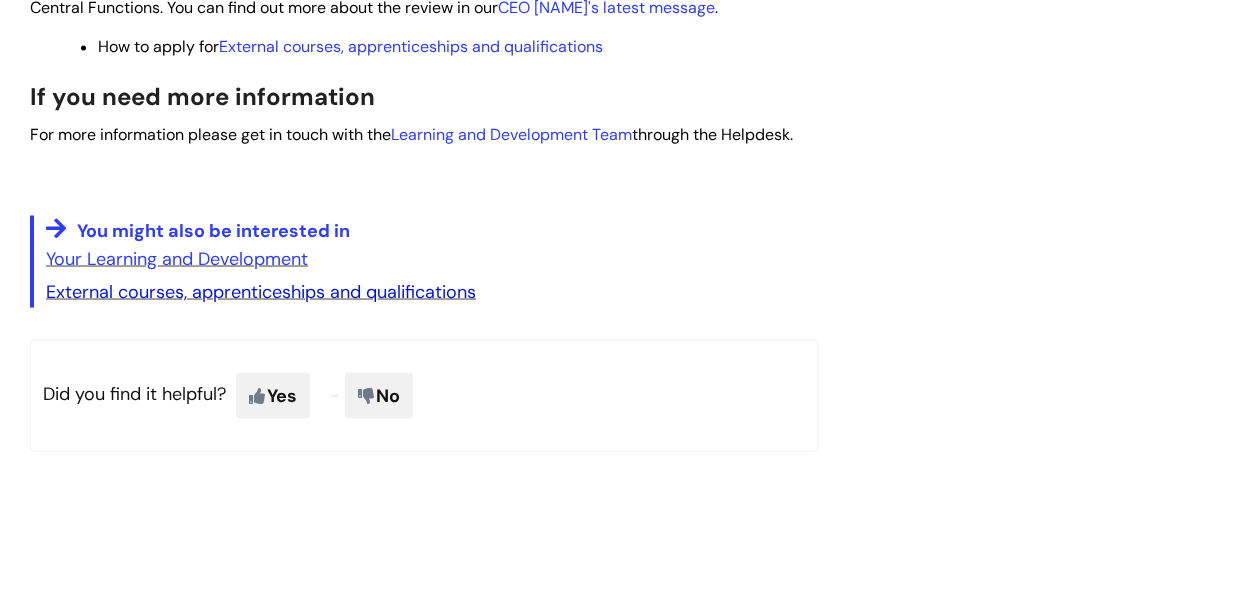 click on "External courses, apprenticeships and qualifications" at bounding box center (261, 291) 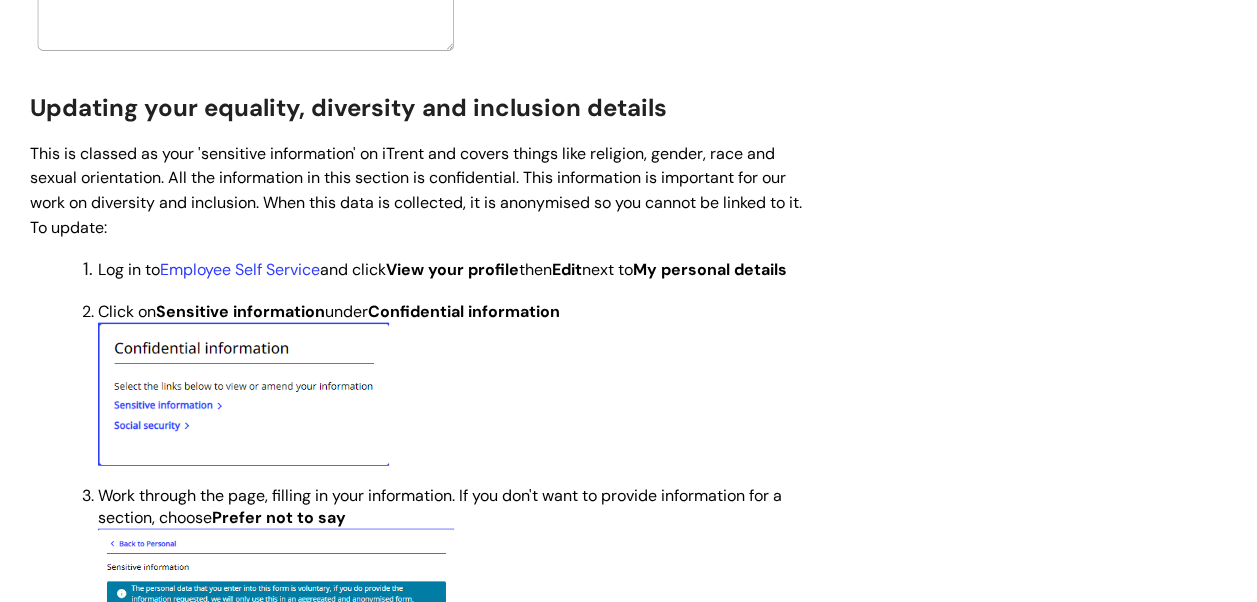 scroll, scrollTop: 2200, scrollLeft: 0, axis: vertical 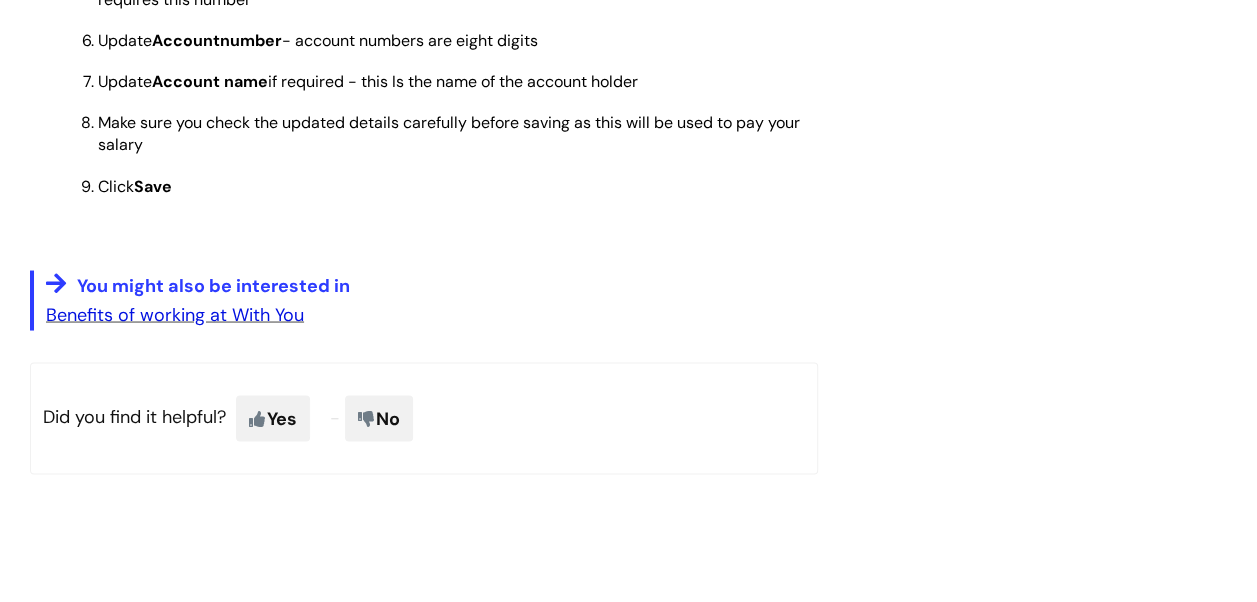 click on "Benefits of working at With You" at bounding box center (175, 314) 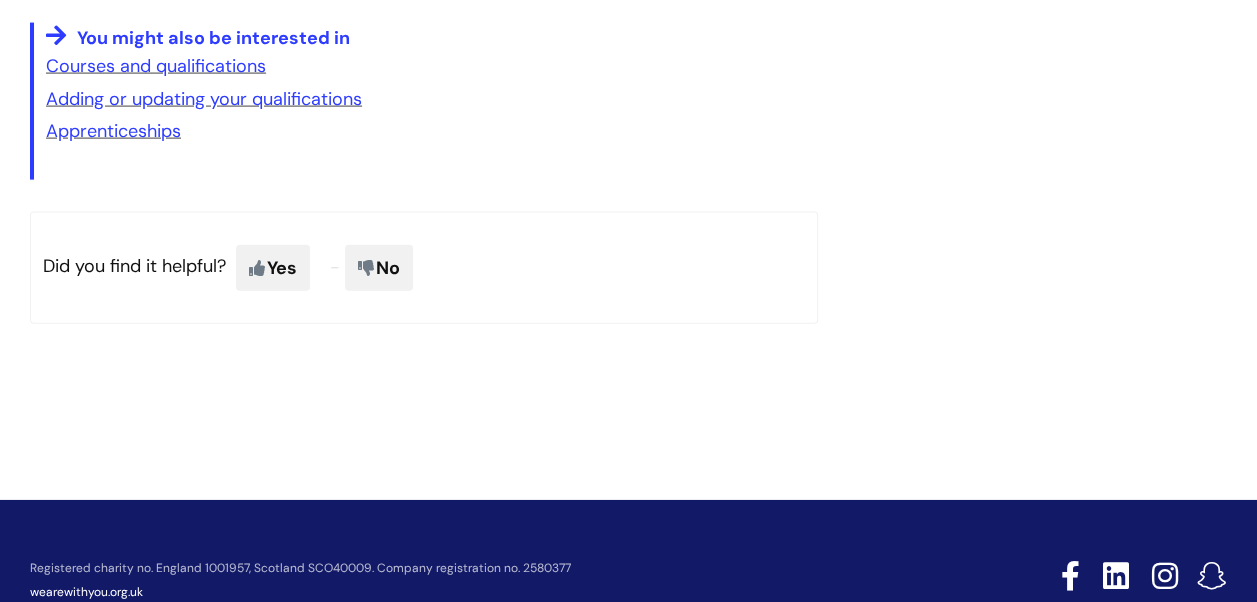 scroll, scrollTop: 2145, scrollLeft: 0, axis: vertical 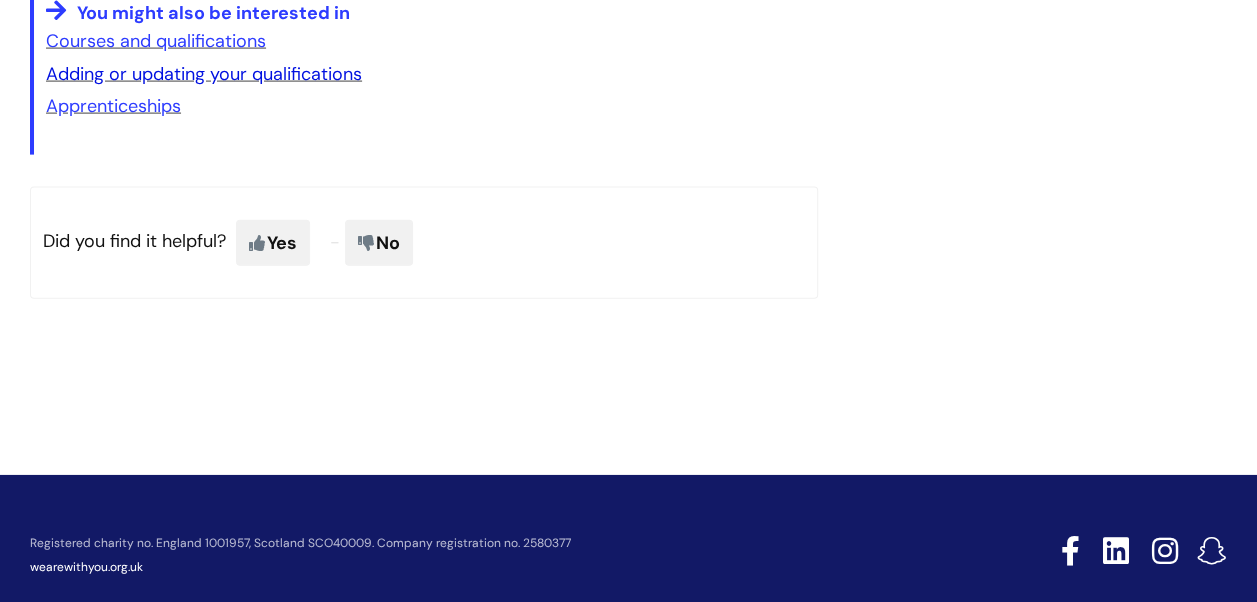 click on "Adding or updating your qualifications" at bounding box center (204, 74) 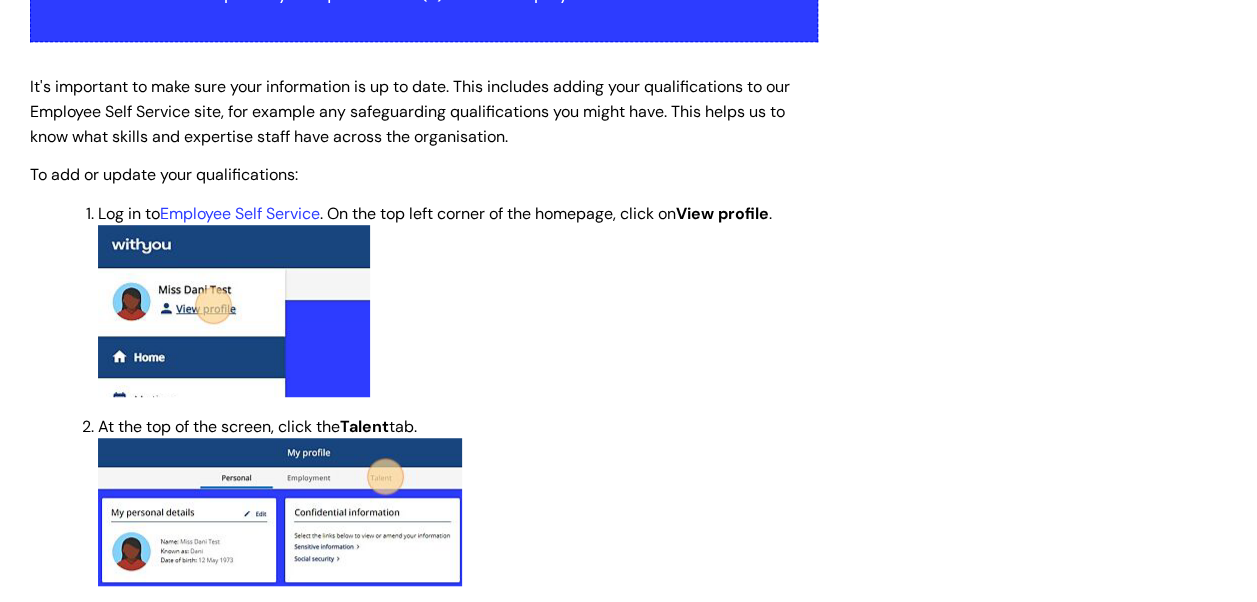 scroll, scrollTop: 500, scrollLeft: 0, axis: vertical 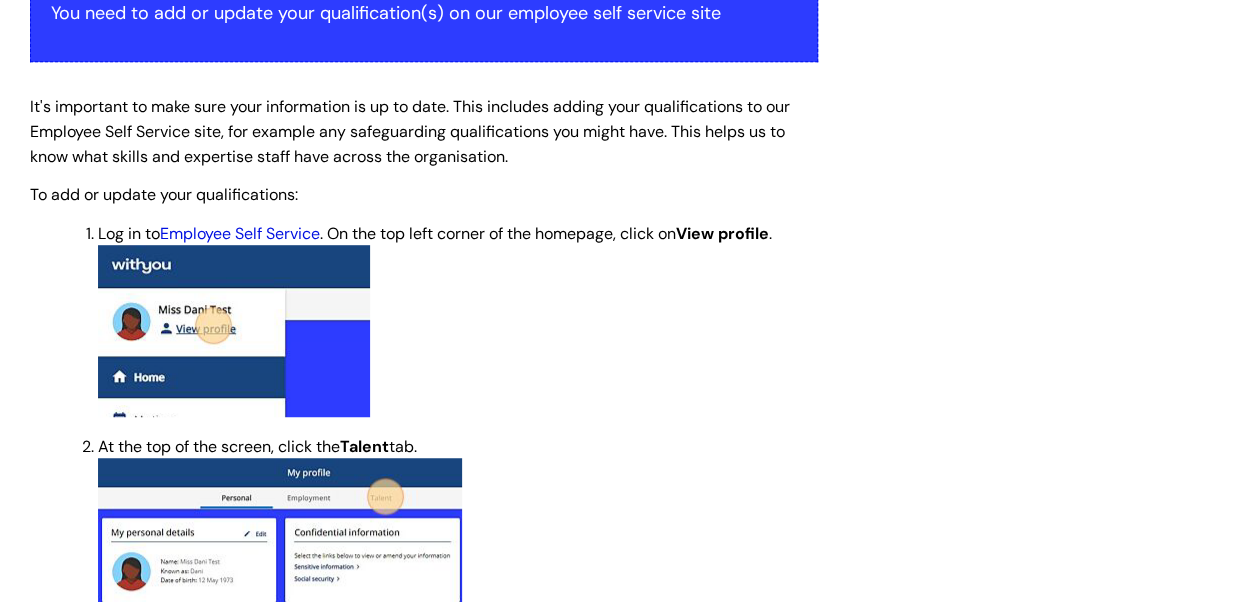 click on "Employee Self Service" at bounding box center (240, 233) 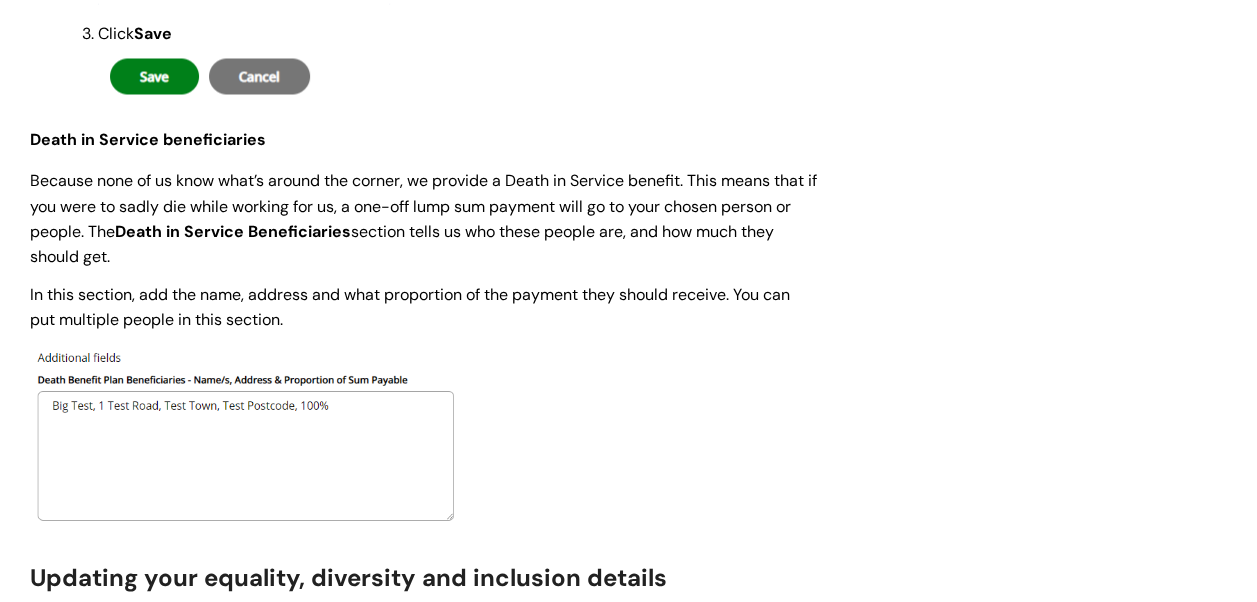scroll, scrollTop: 1700, scrollLeft: 0, axis: vertical 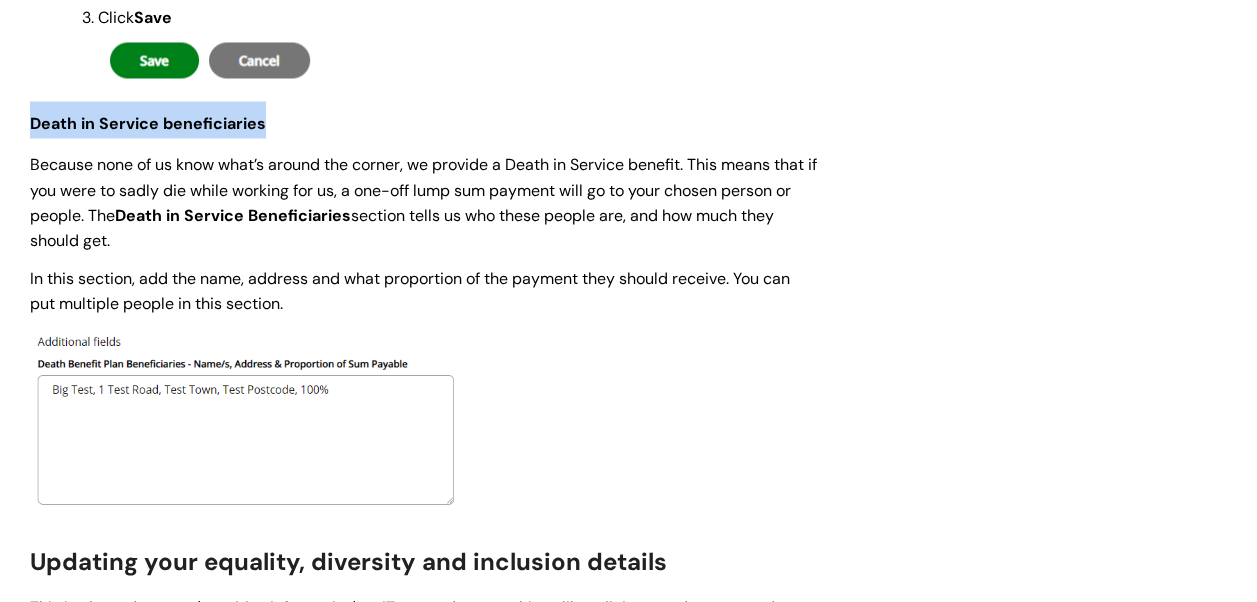 drag, startPoint x: 31, startPoint y: 122, endPoint x: 304, endPoint y: 131, distance: 273.14832 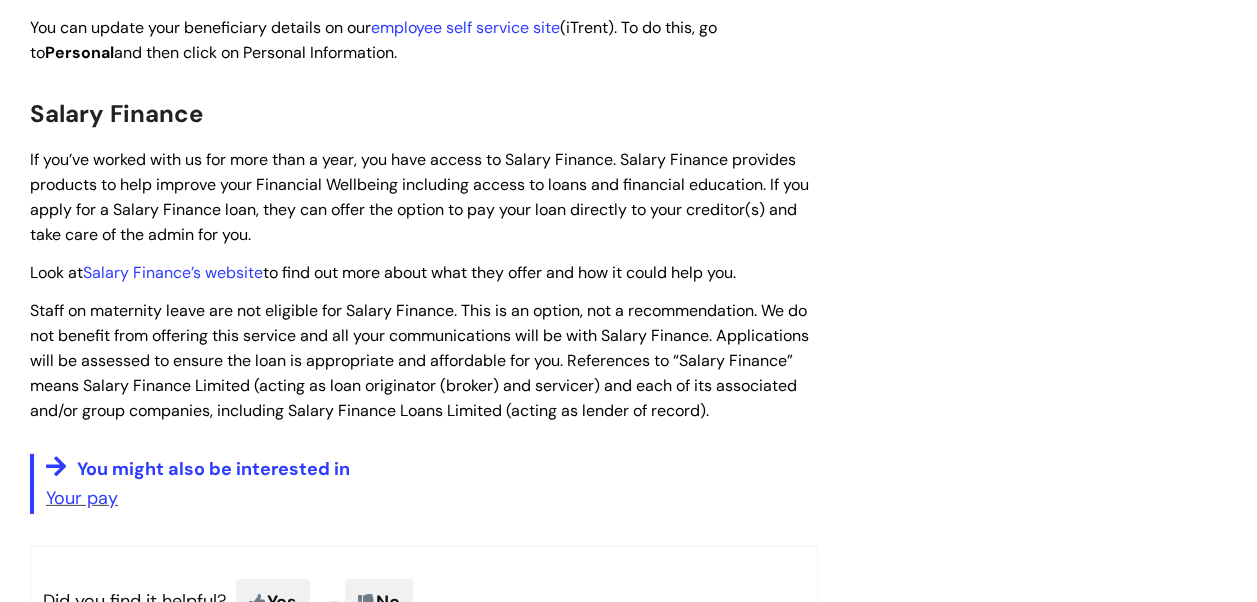 scroll, scrollTop: 2600, scrollLeft: 0, axis: vertical 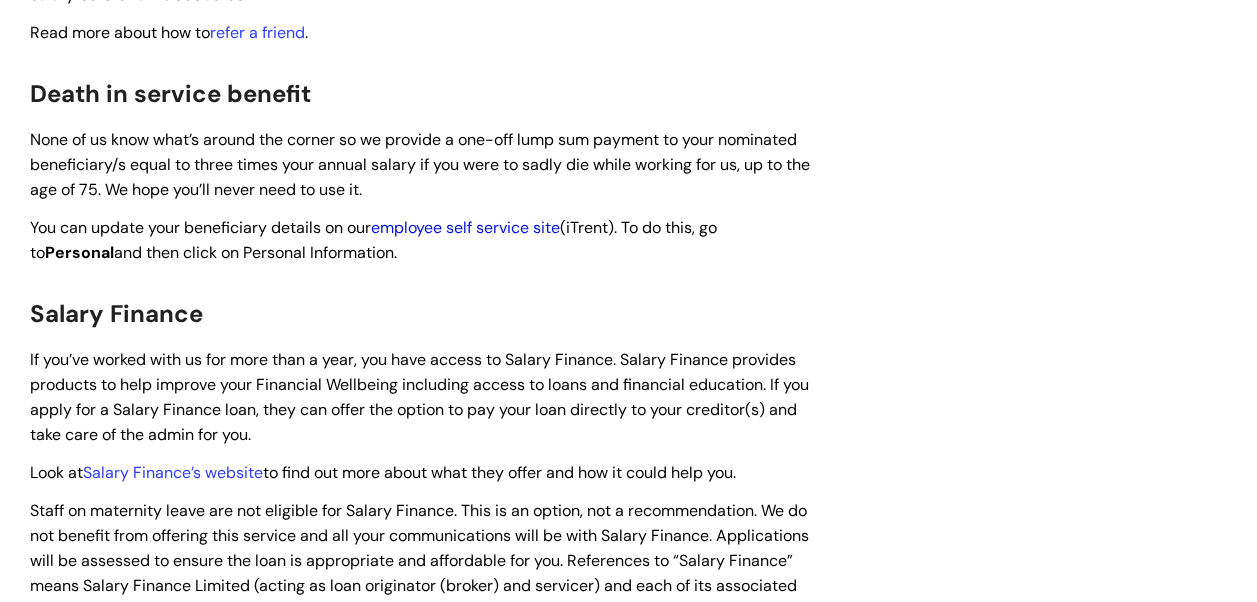 click on "employee self service site" at bounding box center [465, 227] 